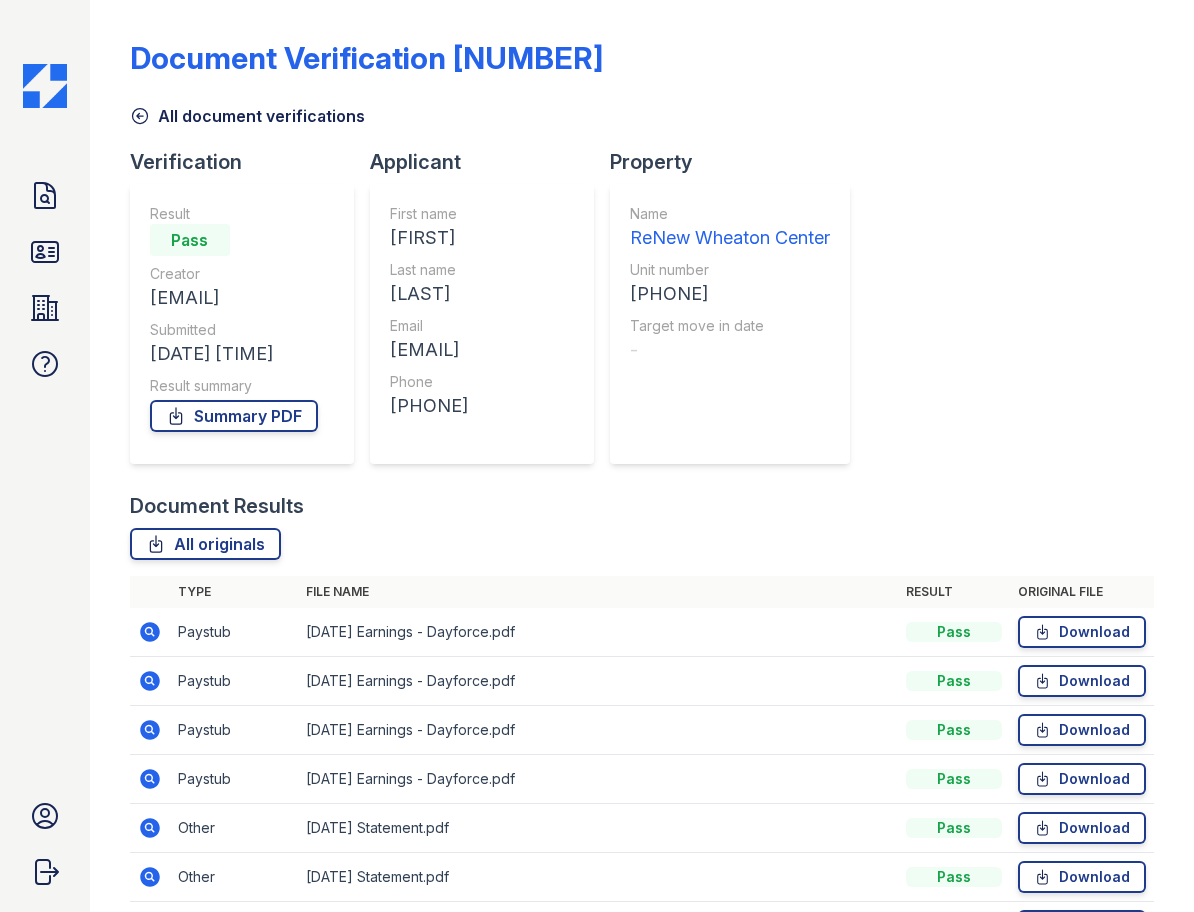 scroll, scrollTop: 0, scrollLeft: 0, axis: both 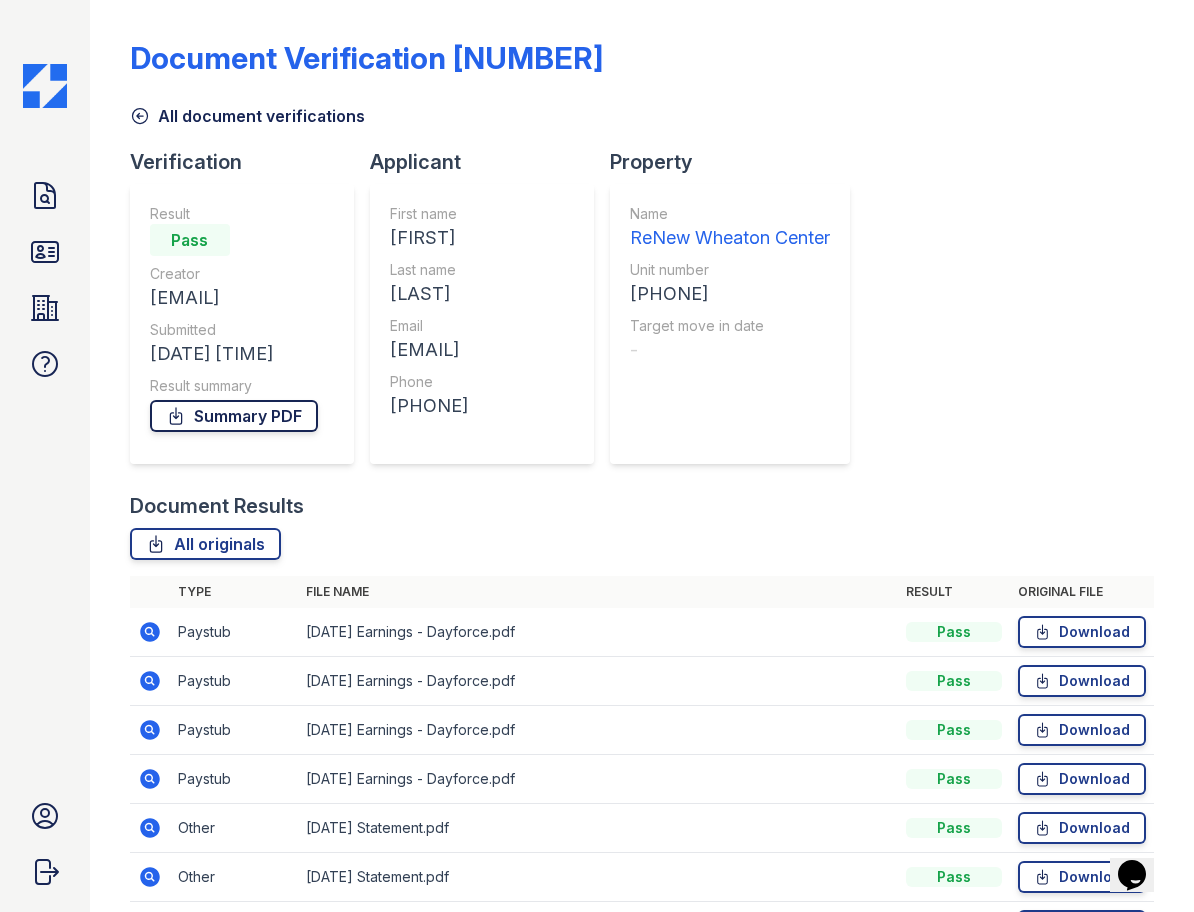 click on "Summary PDF" at bounding box center (234, 416) 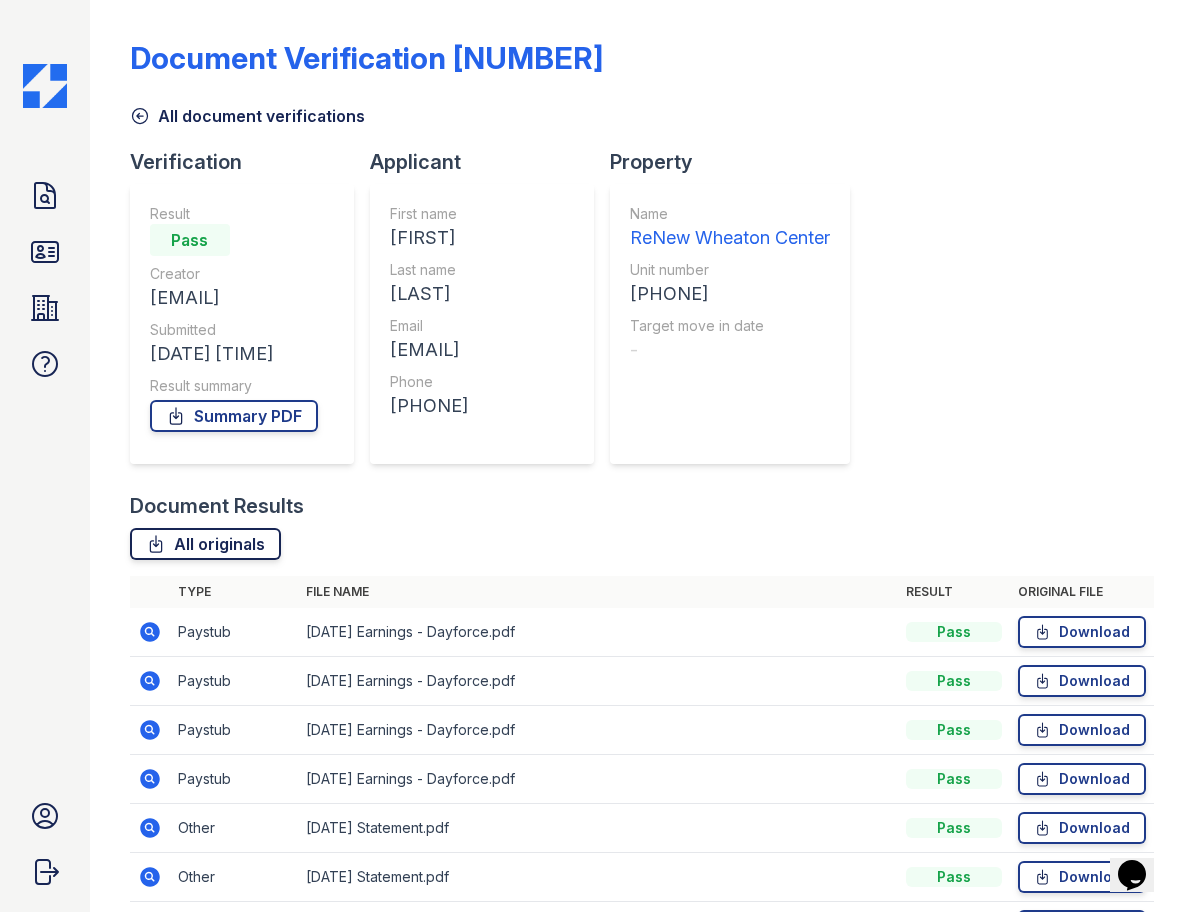 click on "All originals" at bounding box center [205, 544] 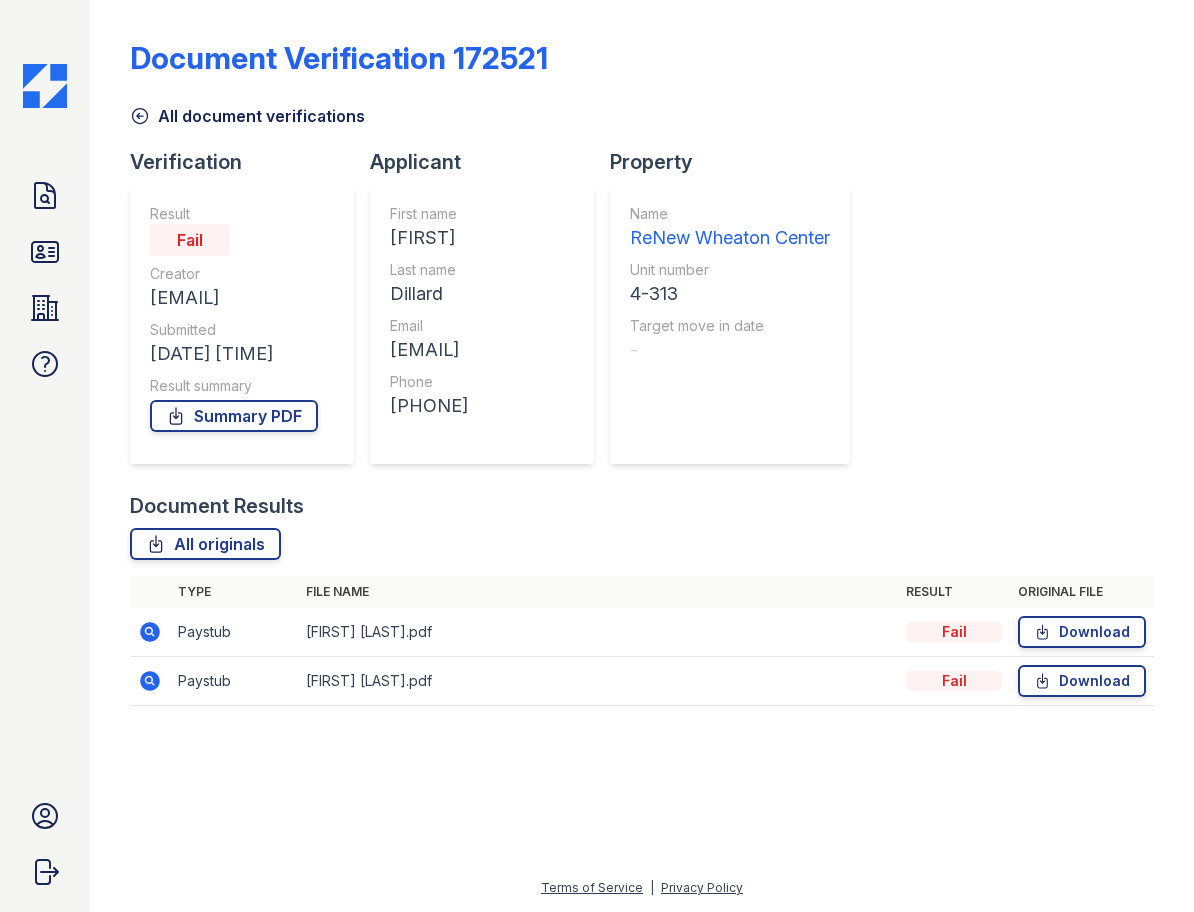 scroll, scrollTop: 0, scrollLeft: 0, axis: both 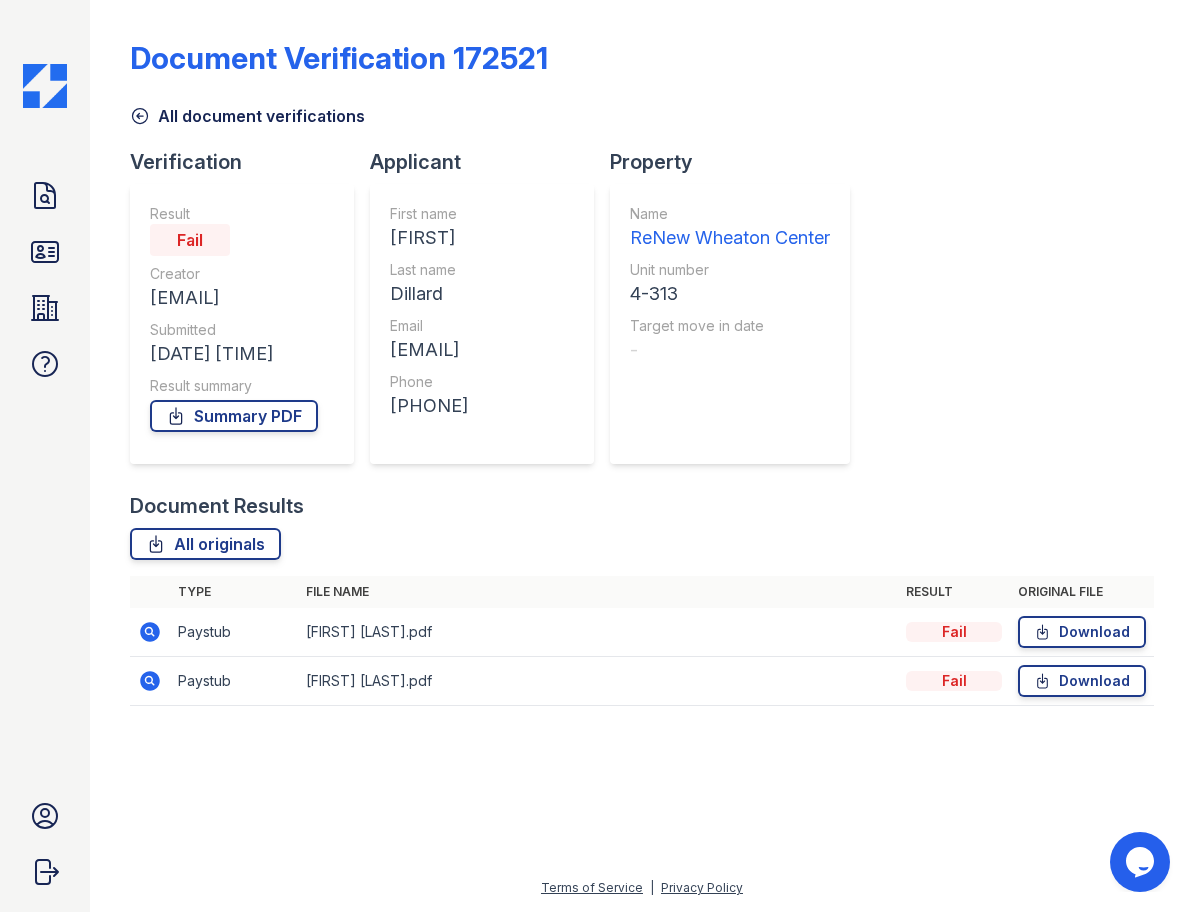 click on "Document Verification 172521
All document verifications
Verification
Result
Fail
Creator
[EMAIL]
Submitted
[DATE] [TIME]
Result summary
Summary PDF
Applicant
First name
[FIRST]
Last name
[LAST]
Email
[EMAIL]
Phone
[PHONE]
Property
Name
ReNew Wheaton Center
Unit number
4-313
Target move in date
-
Document Results
All originals
Type
File name
Result
Original file
Paystub
Fail" at bounding box center (642, 367) 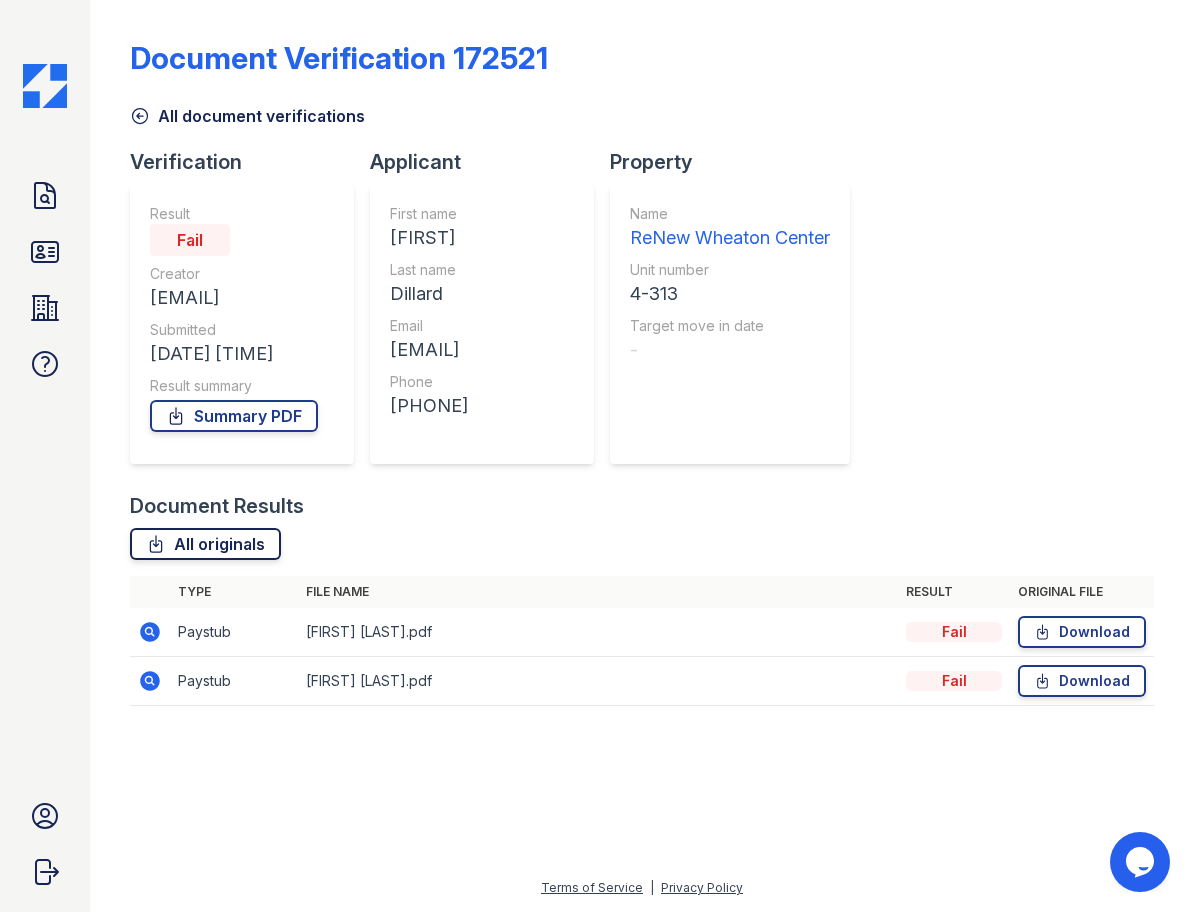 click on "All originals" at bounding box center [205, 544] 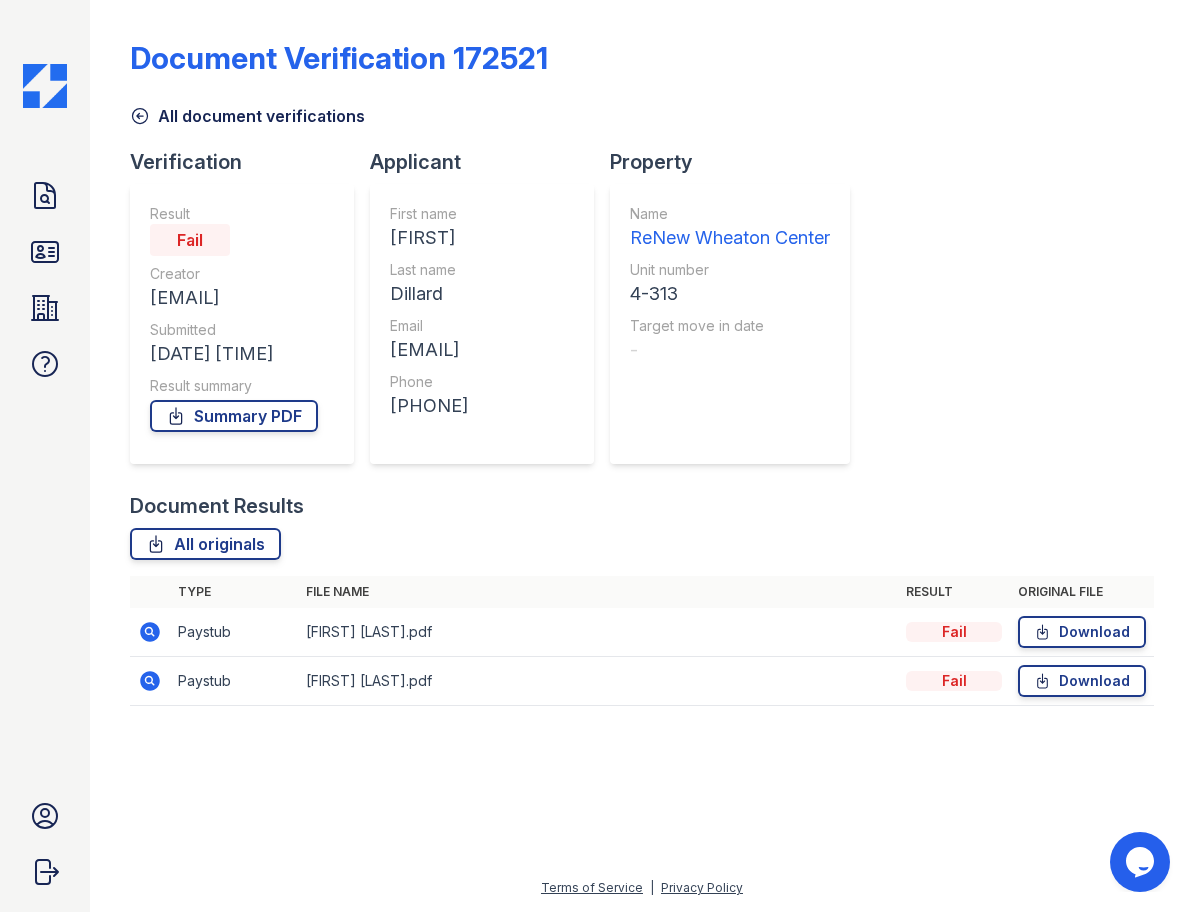 click on "Document Verification 172521
All document verifications
Verification
Result
Fail
Creator
max@getceleri.com
Submitted
08/05/25 09:43:49 AM
Result summary
Summary PDF
Applicant
First name
Chalawrense
Last name
Dillard
Email
Chalawrensedillard@gmai.com
Phone
+13054444444
Property
Name
ReNew Wheaton Center
Unit number
4-313
Target move in date
-
Document Results
All originals
Type
File name
Result
Original file
Paystub
Fail" at bounding box center [642, 367] 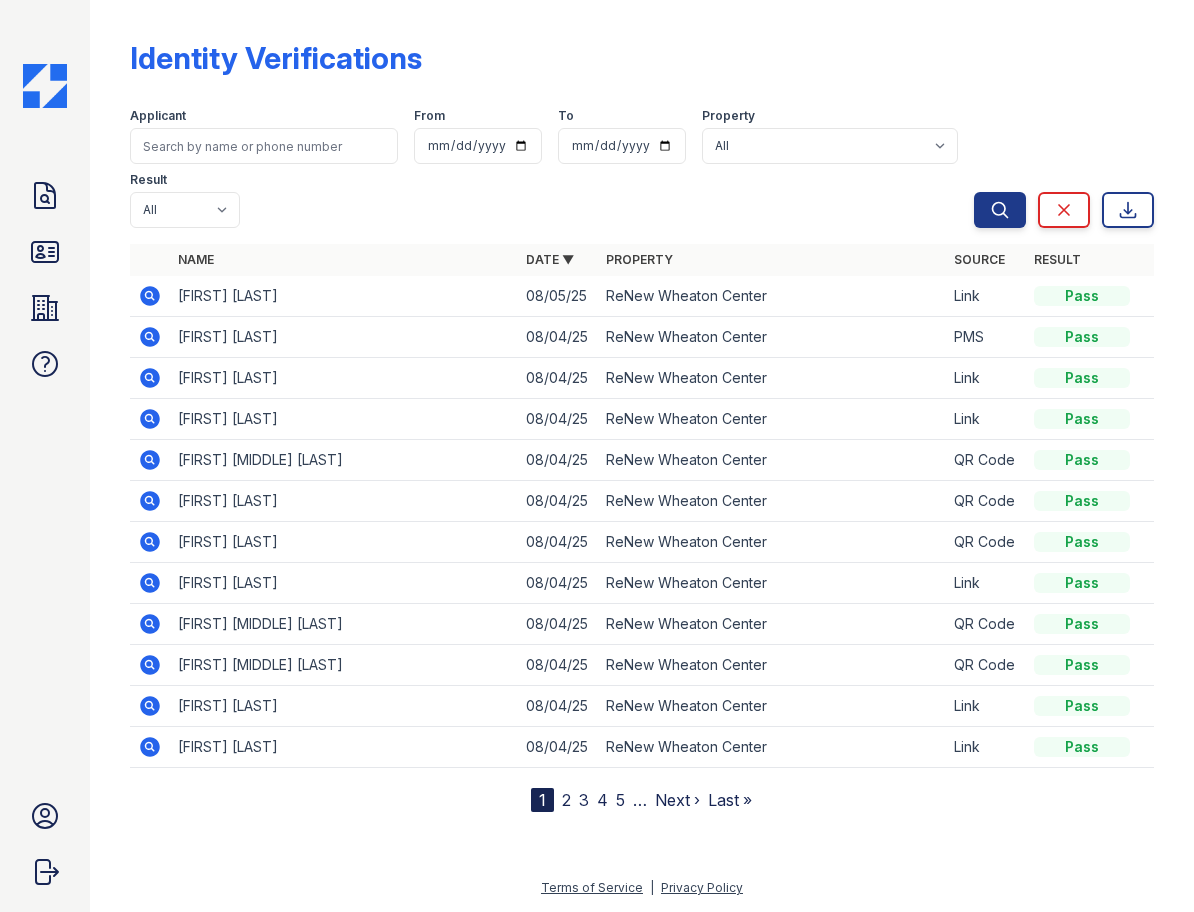 scroll, scrollTop: 0, scrollLeft: 0, axis: both 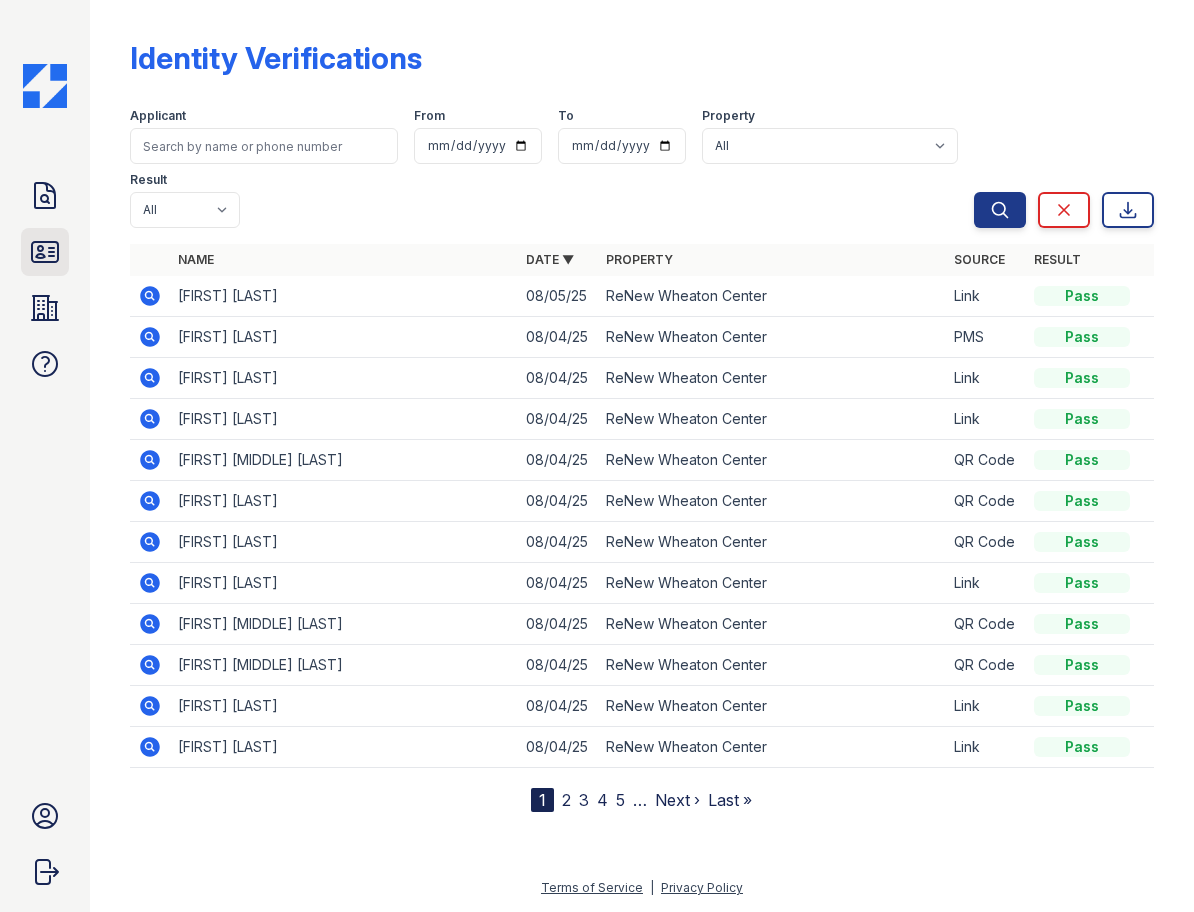 click 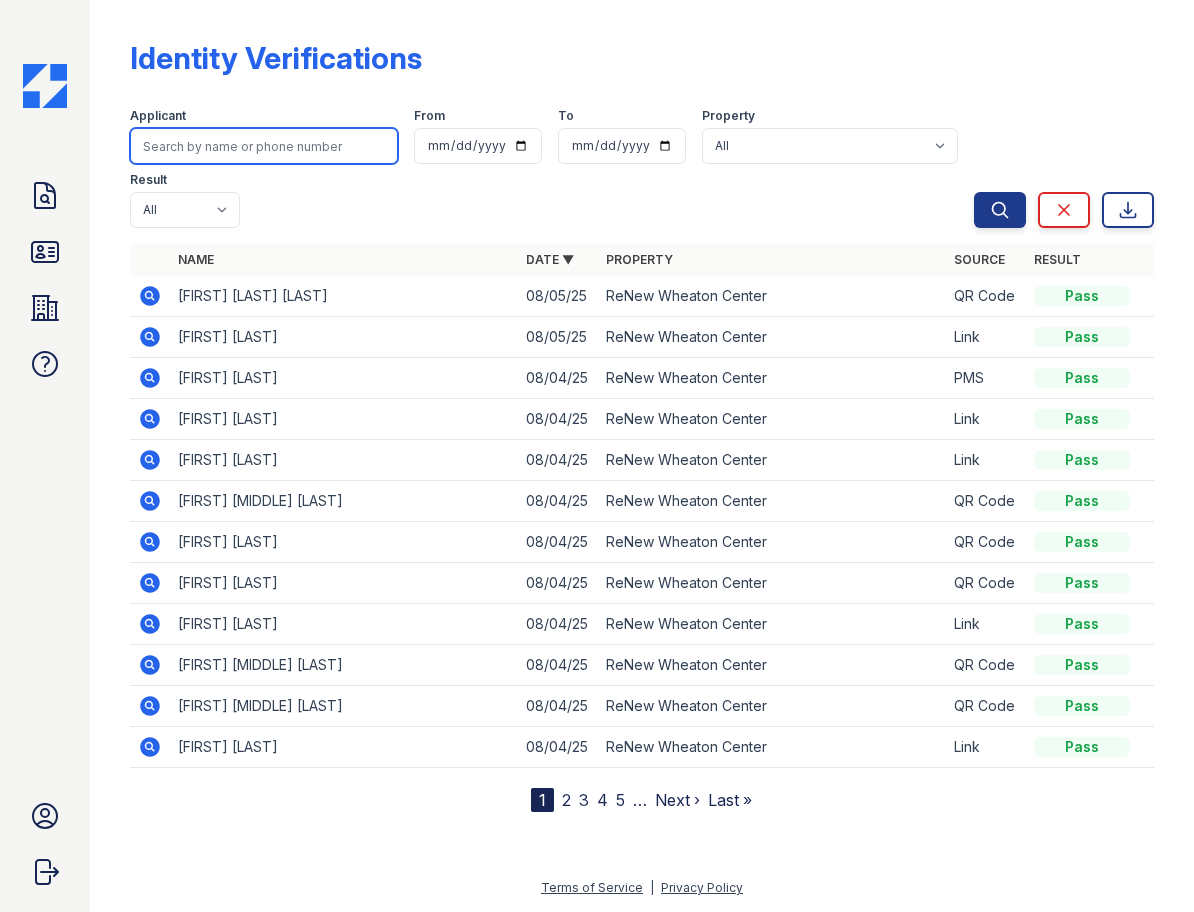 click at bounding box center (264, 146) 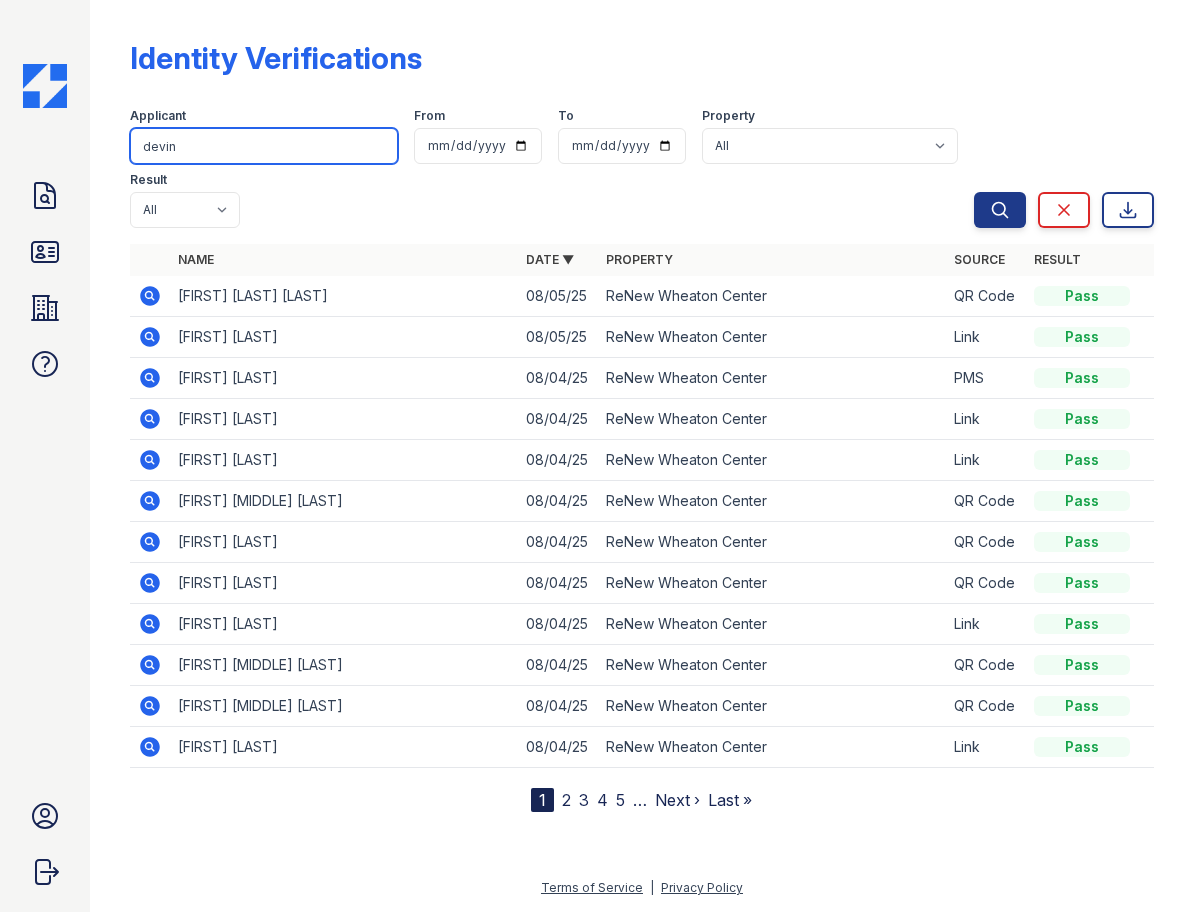 type on "devin" 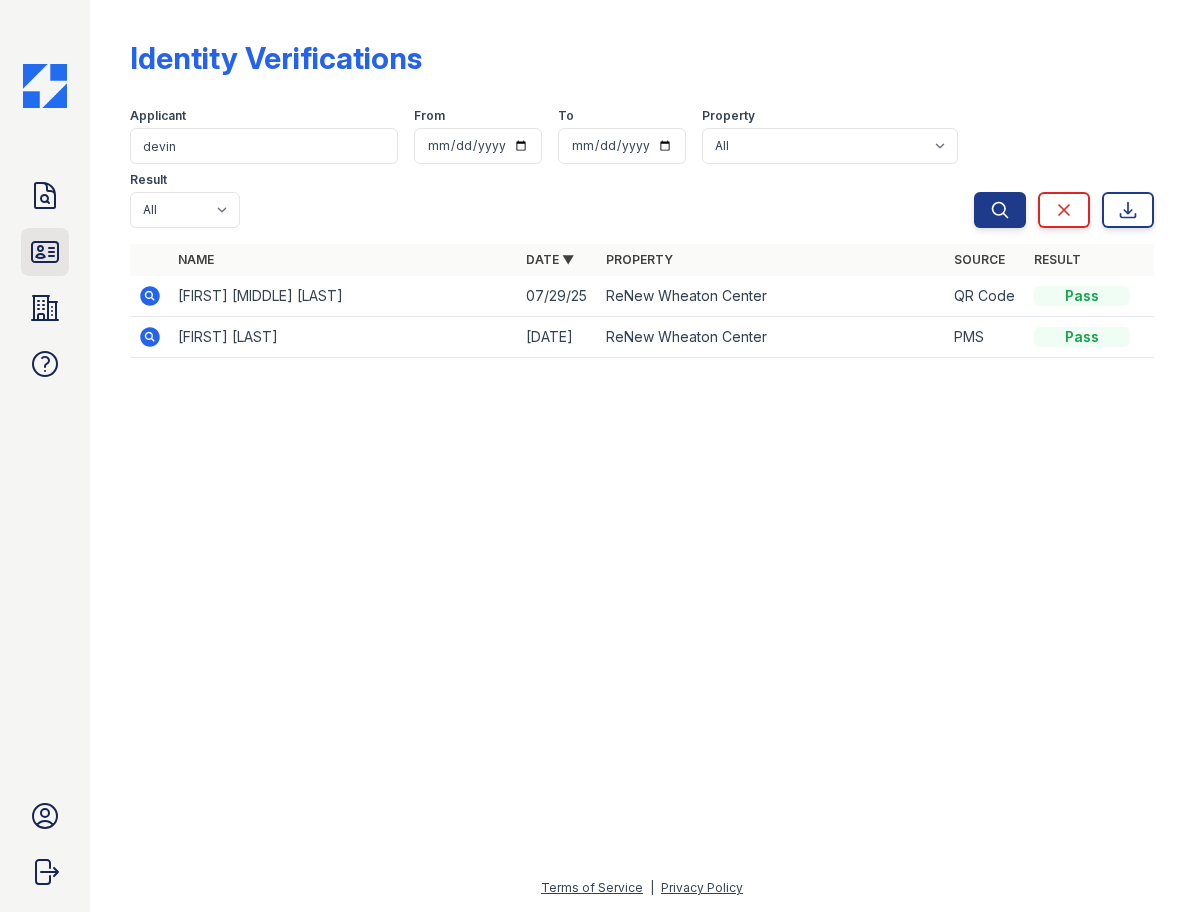 click 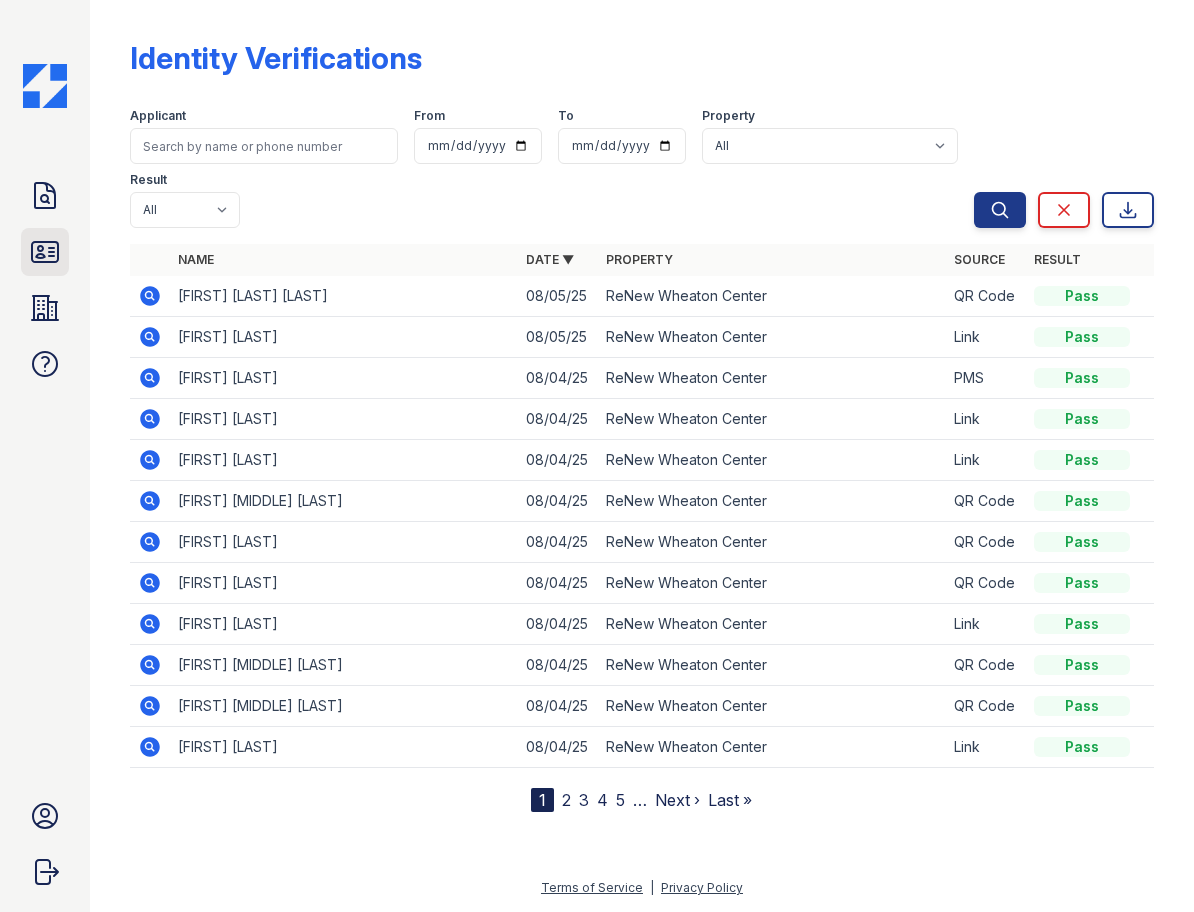 click 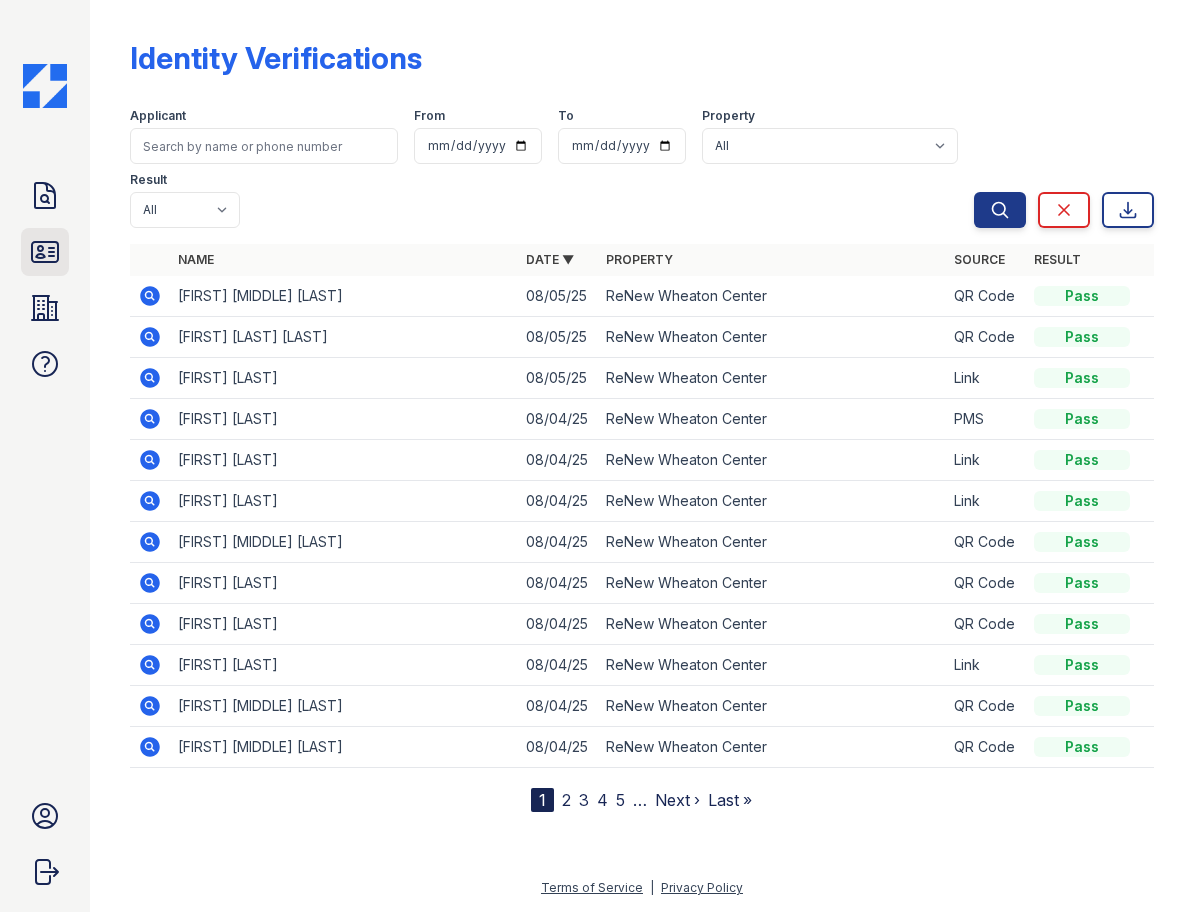 click 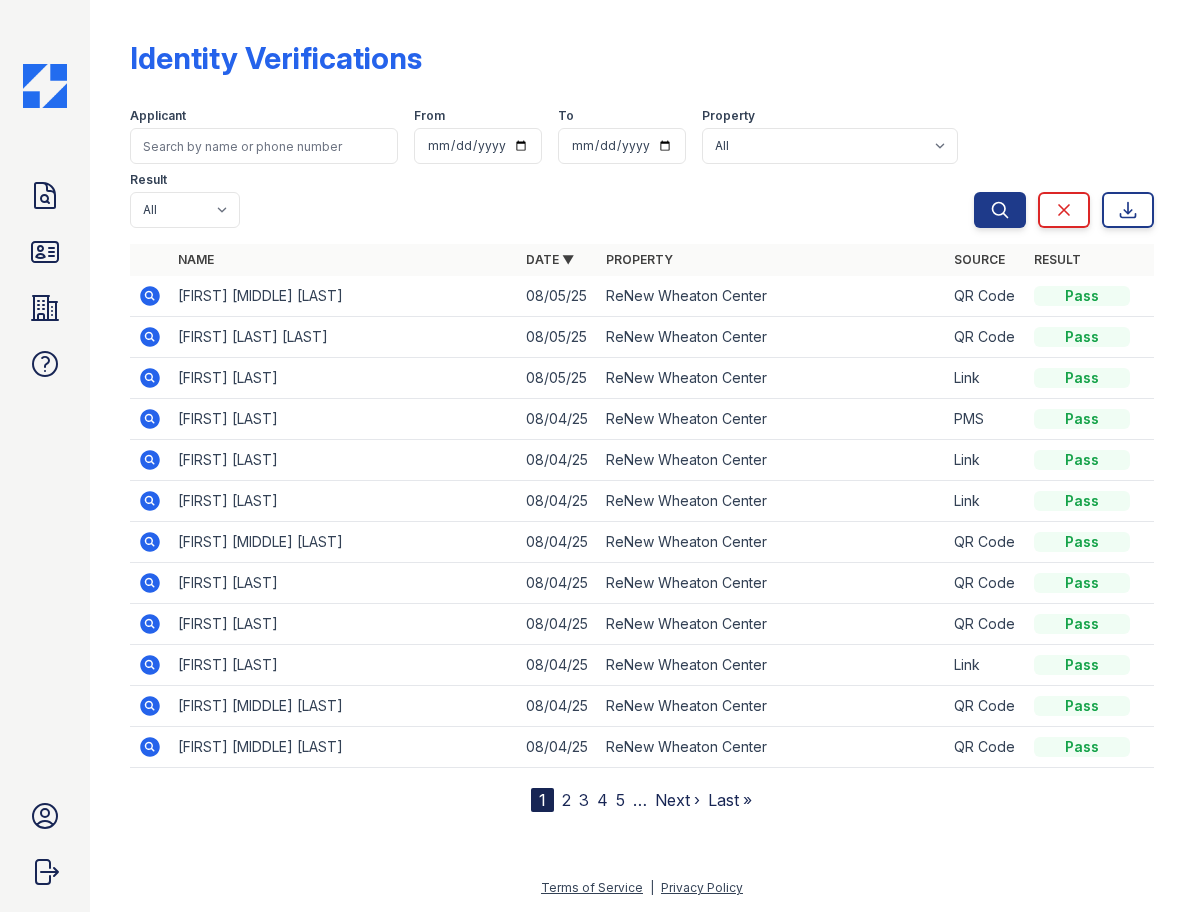 click 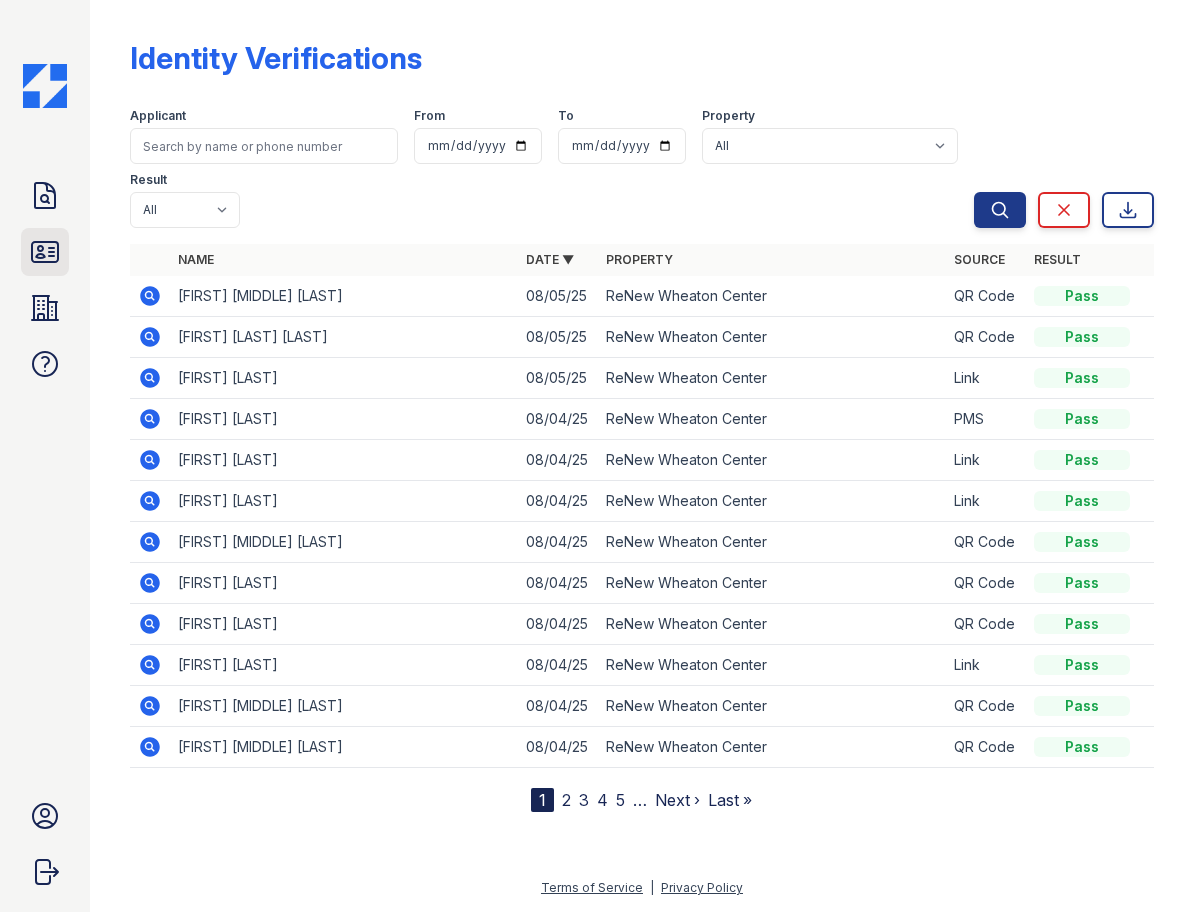 click 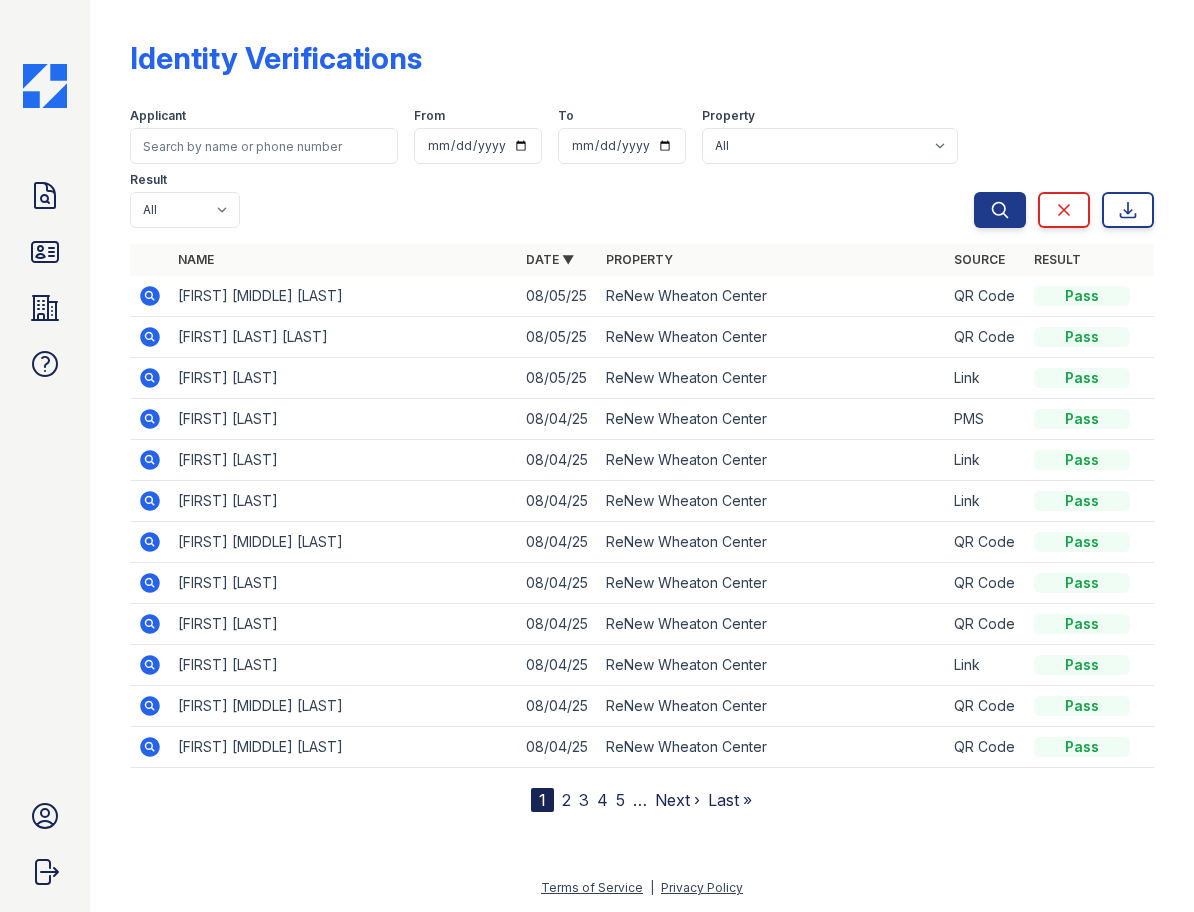 click 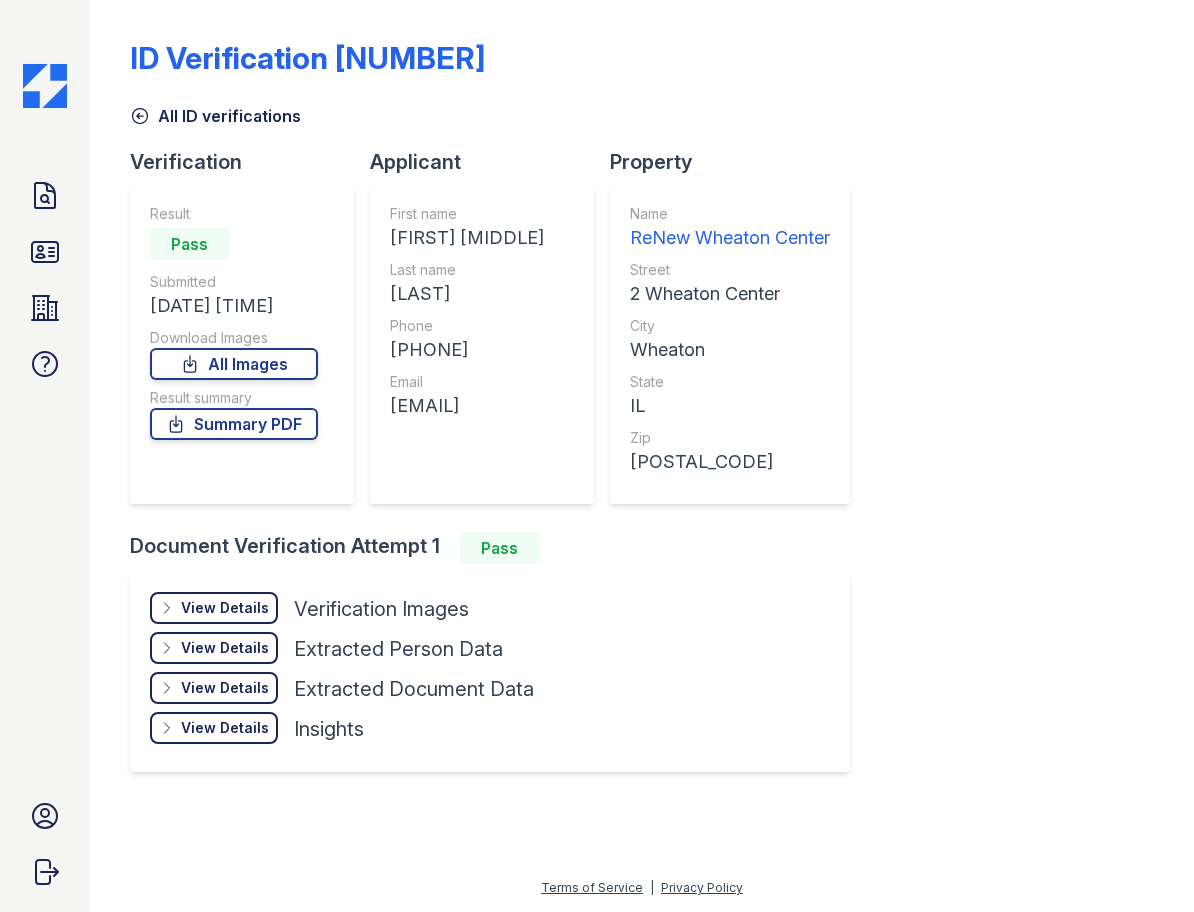 scroll, scrollTop: 0, scrollLeft: 0, axis: both 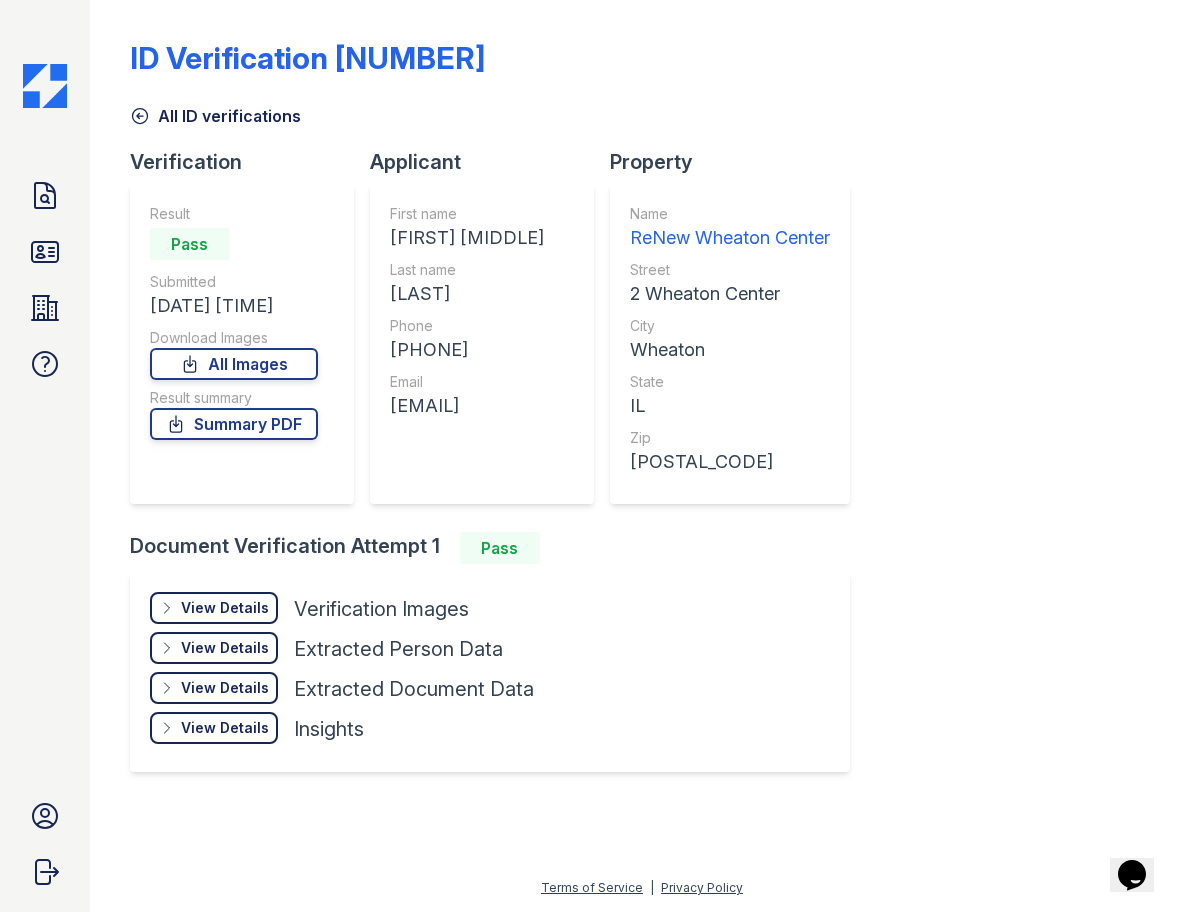 drag, startPoint x: 527, startPoint y: 350, endPoint x: 415, endPoint y: 356, distance: 112.1606 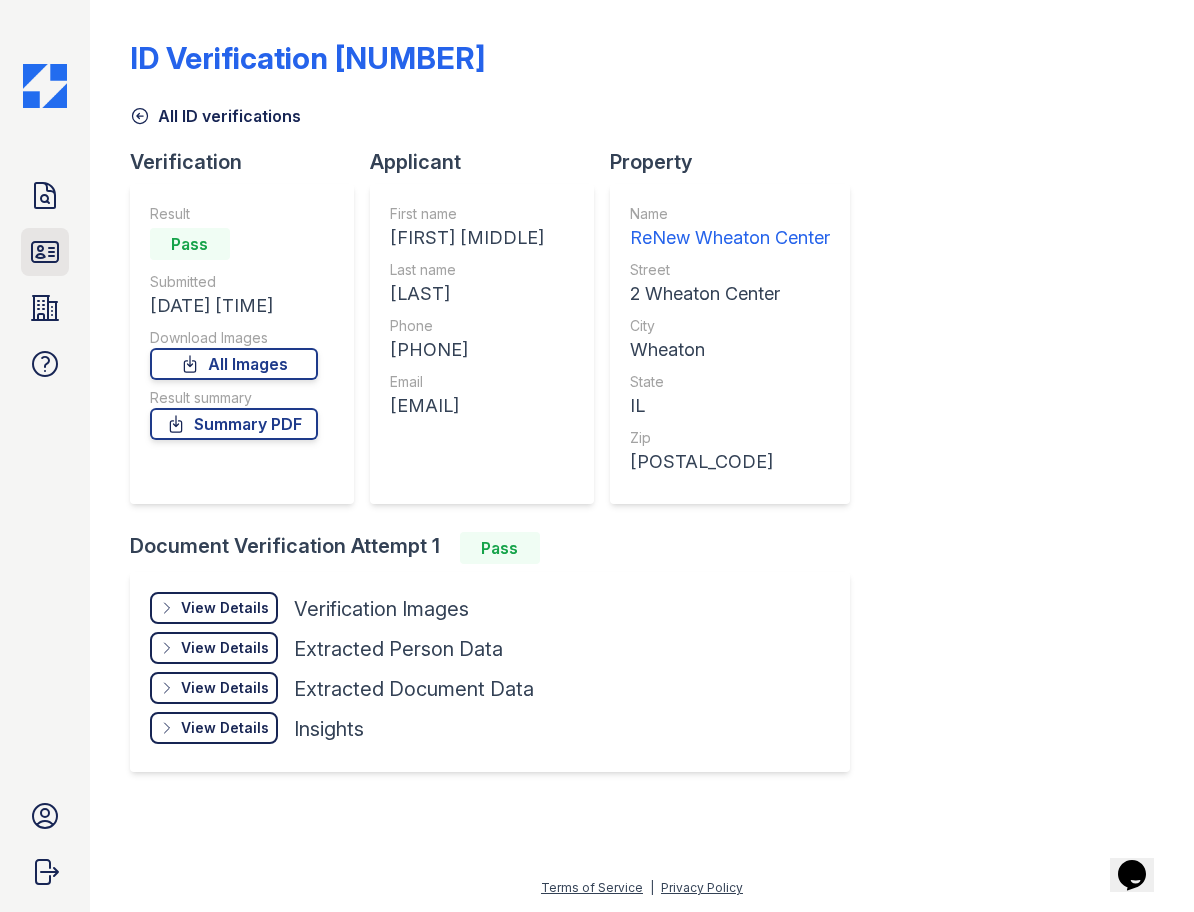 click 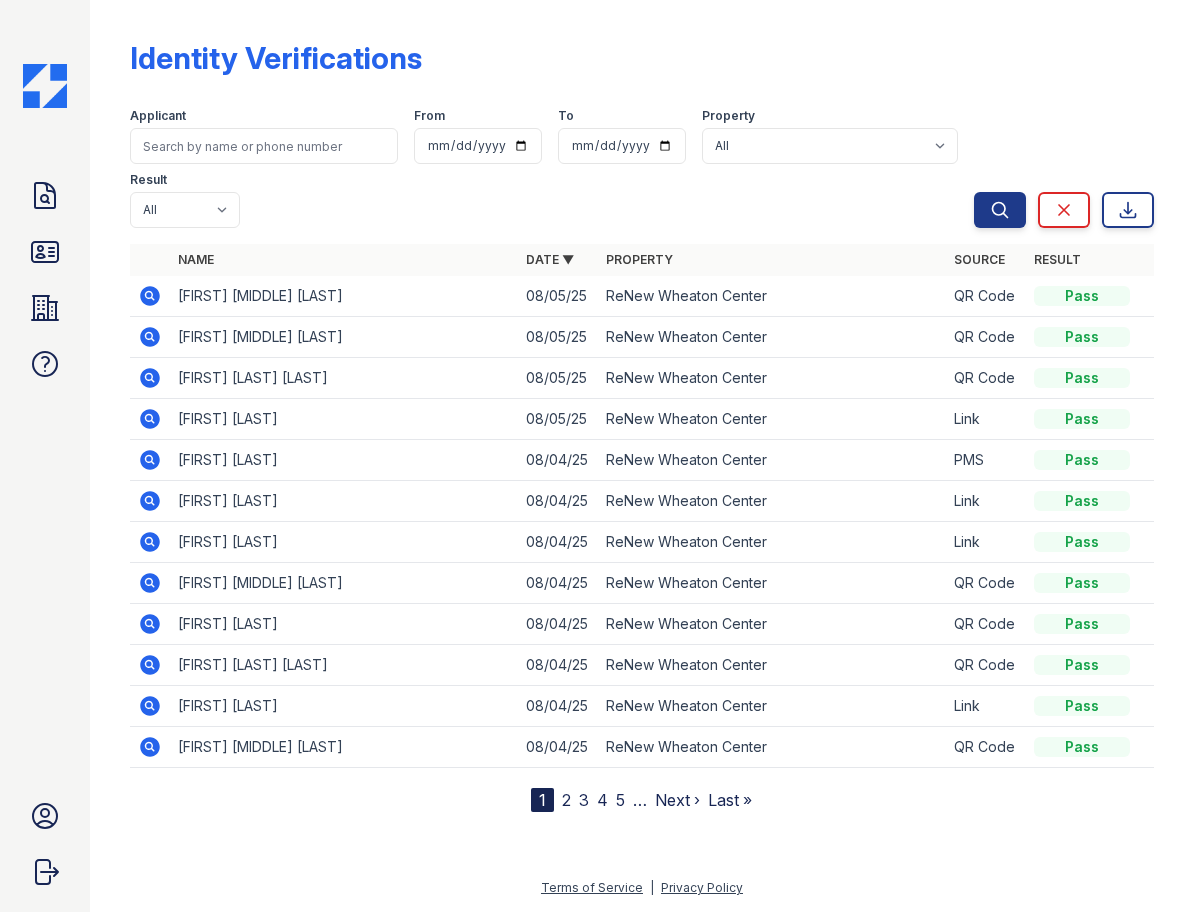 click 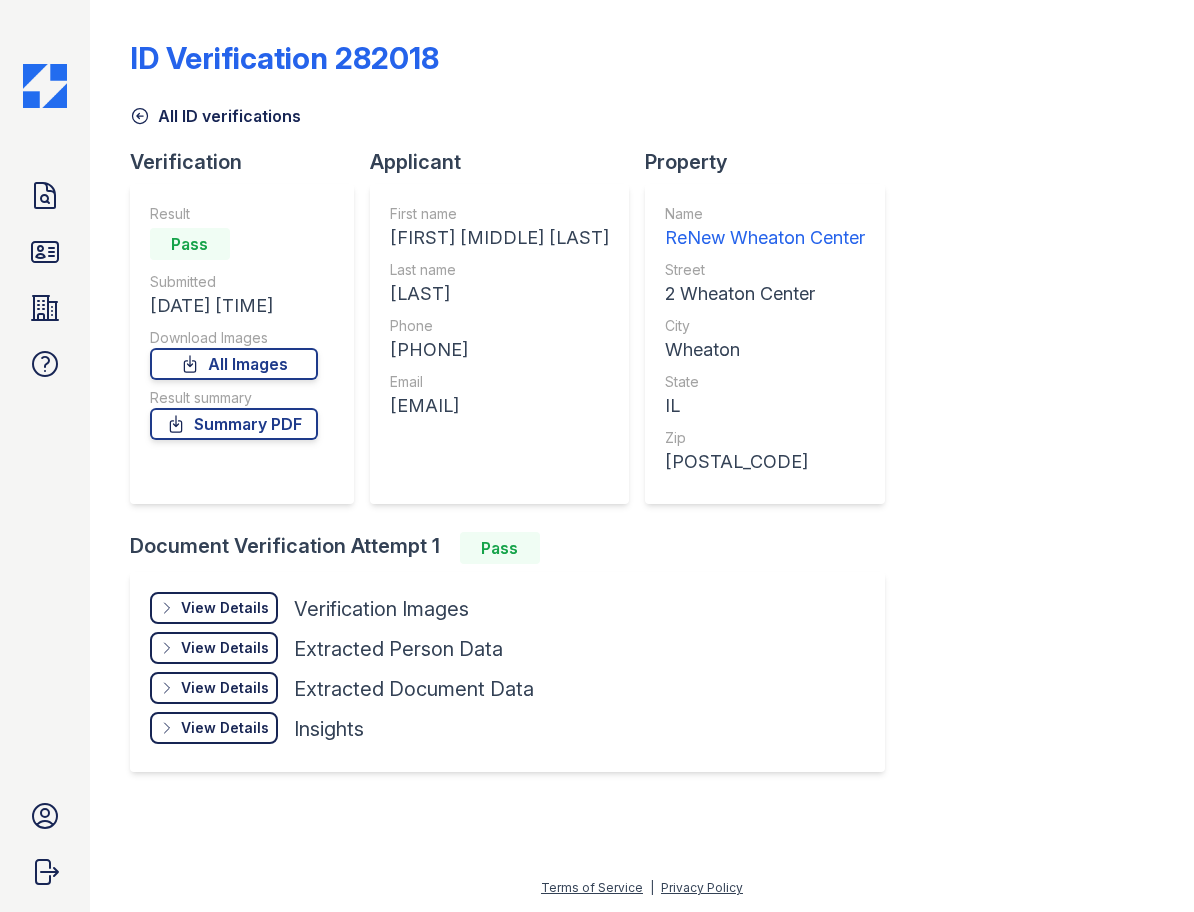 scroll, scrollTop: 0, scrollLeft: 0, axis: both 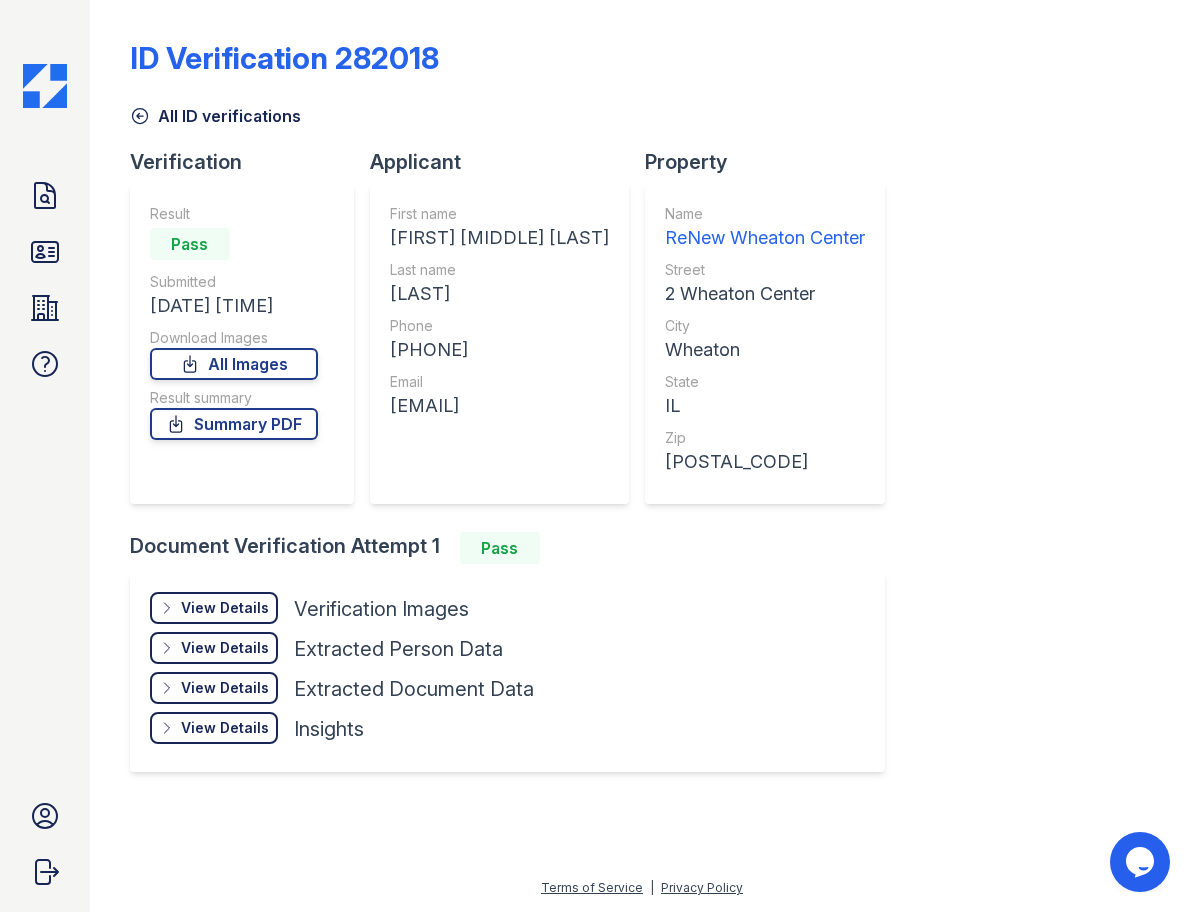 drag, startPoint x: 631, startPoint y: 400, endPoint x: 393, endPoint y: 421, distance: 238.92467 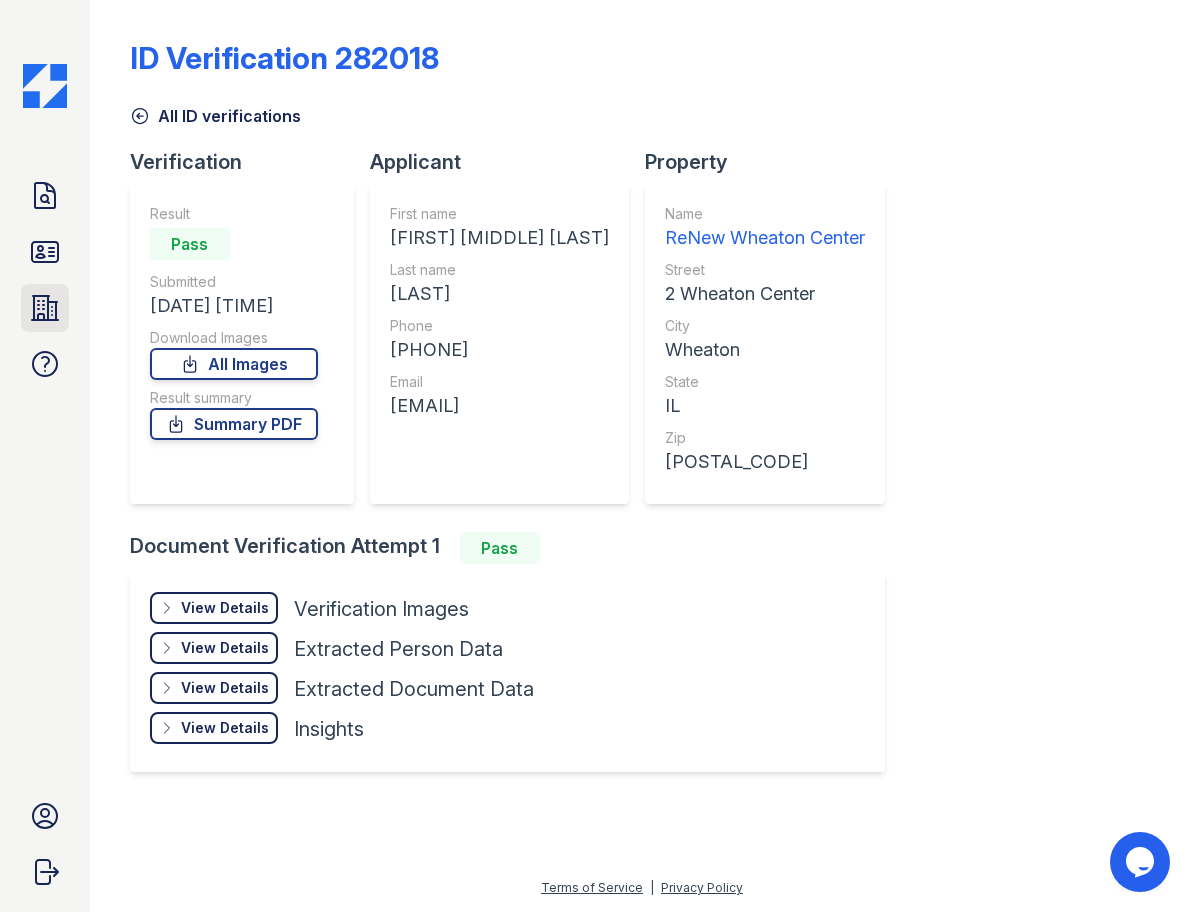 click on "Properties" at bounding box center [45, 308] 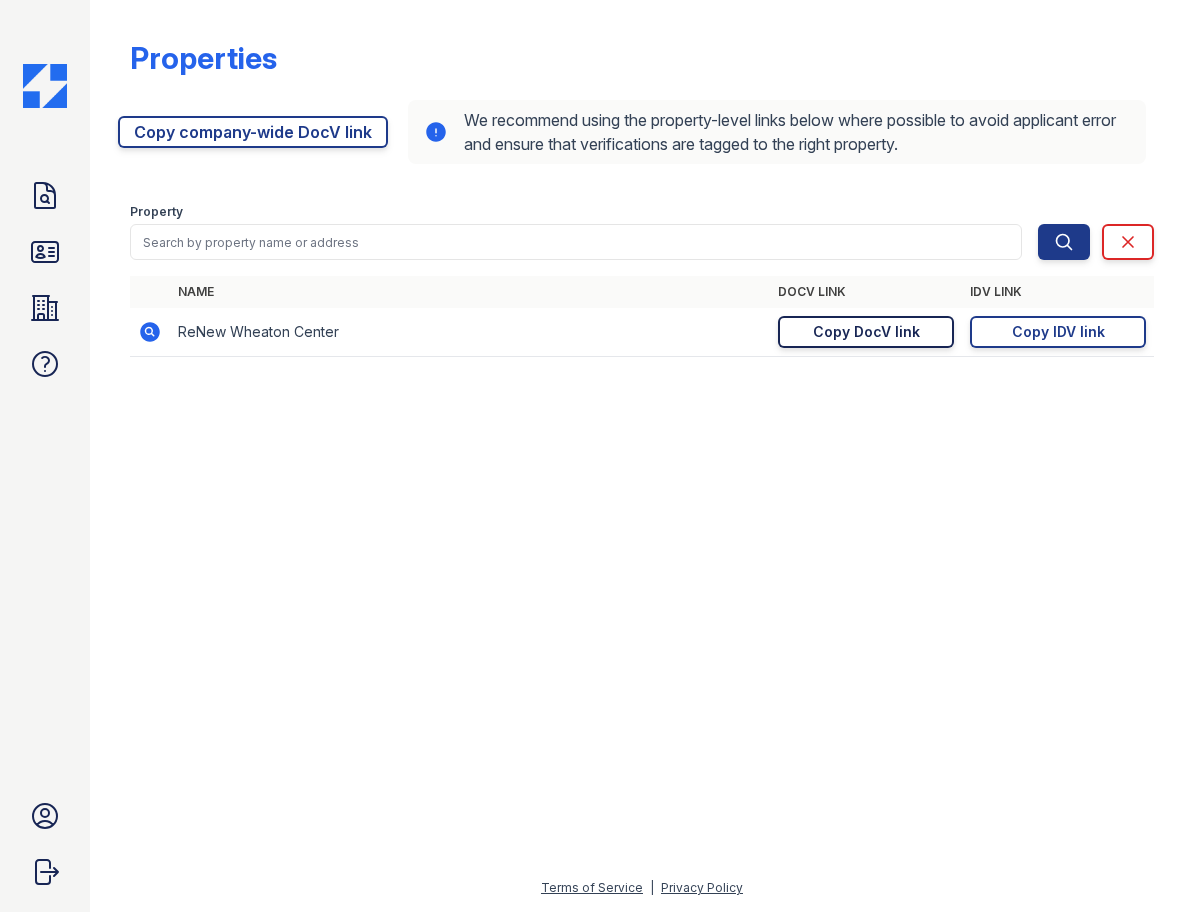 click on "Copy DocV link" at bounding box center [866, 332] 